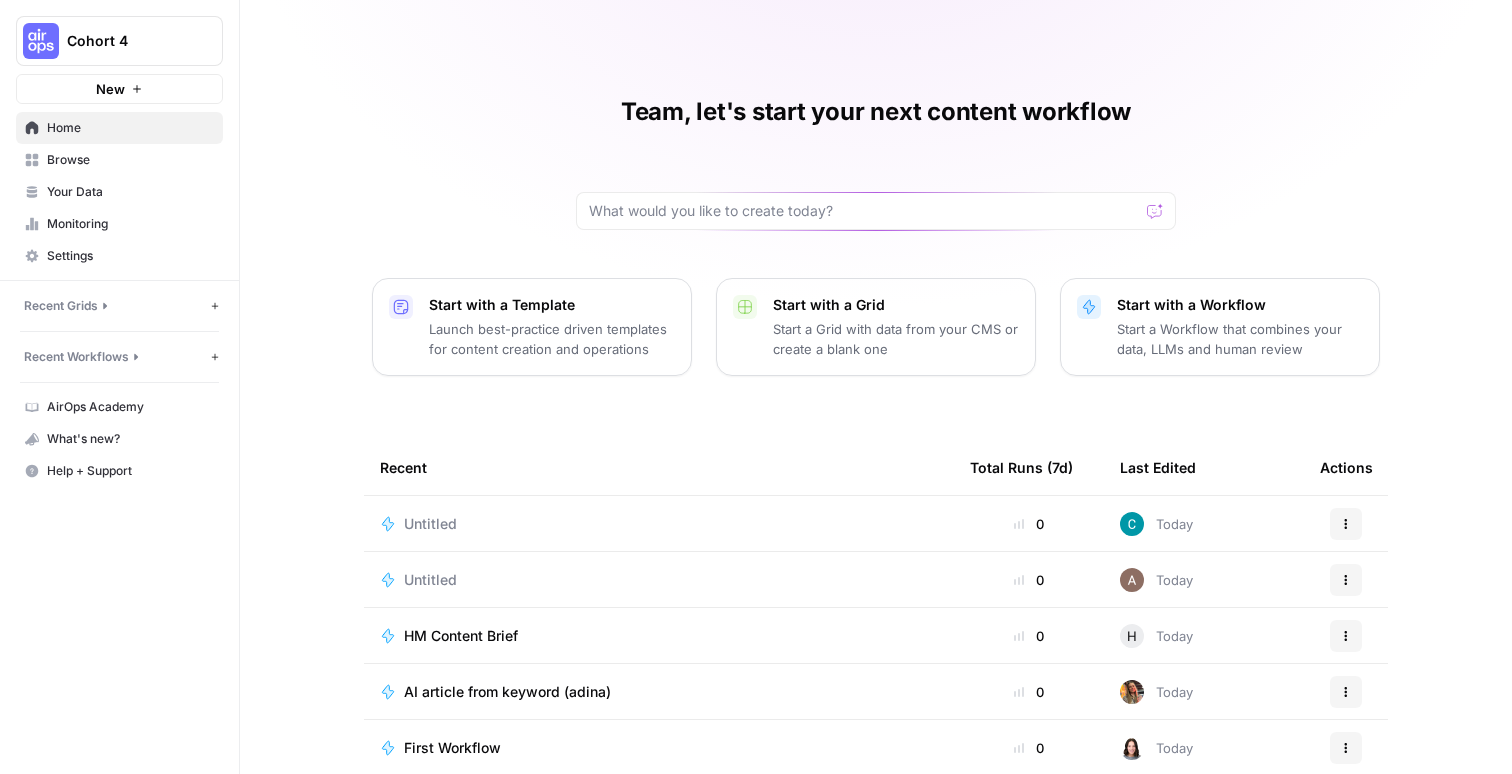 scroll, scrollTop: 0, scrollLeft: 0, axis: both 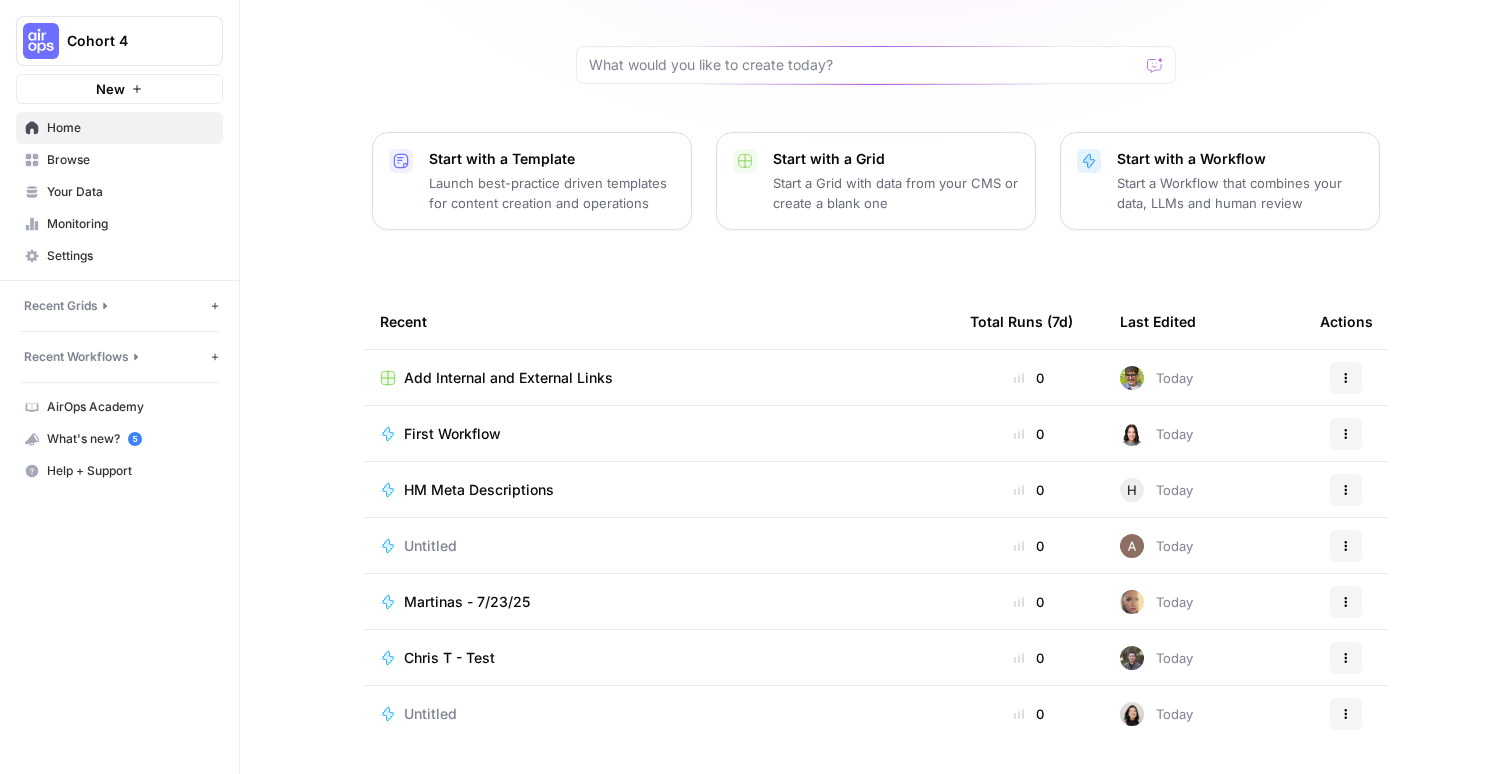 click on "Browse" at bounding box center [130, 160] 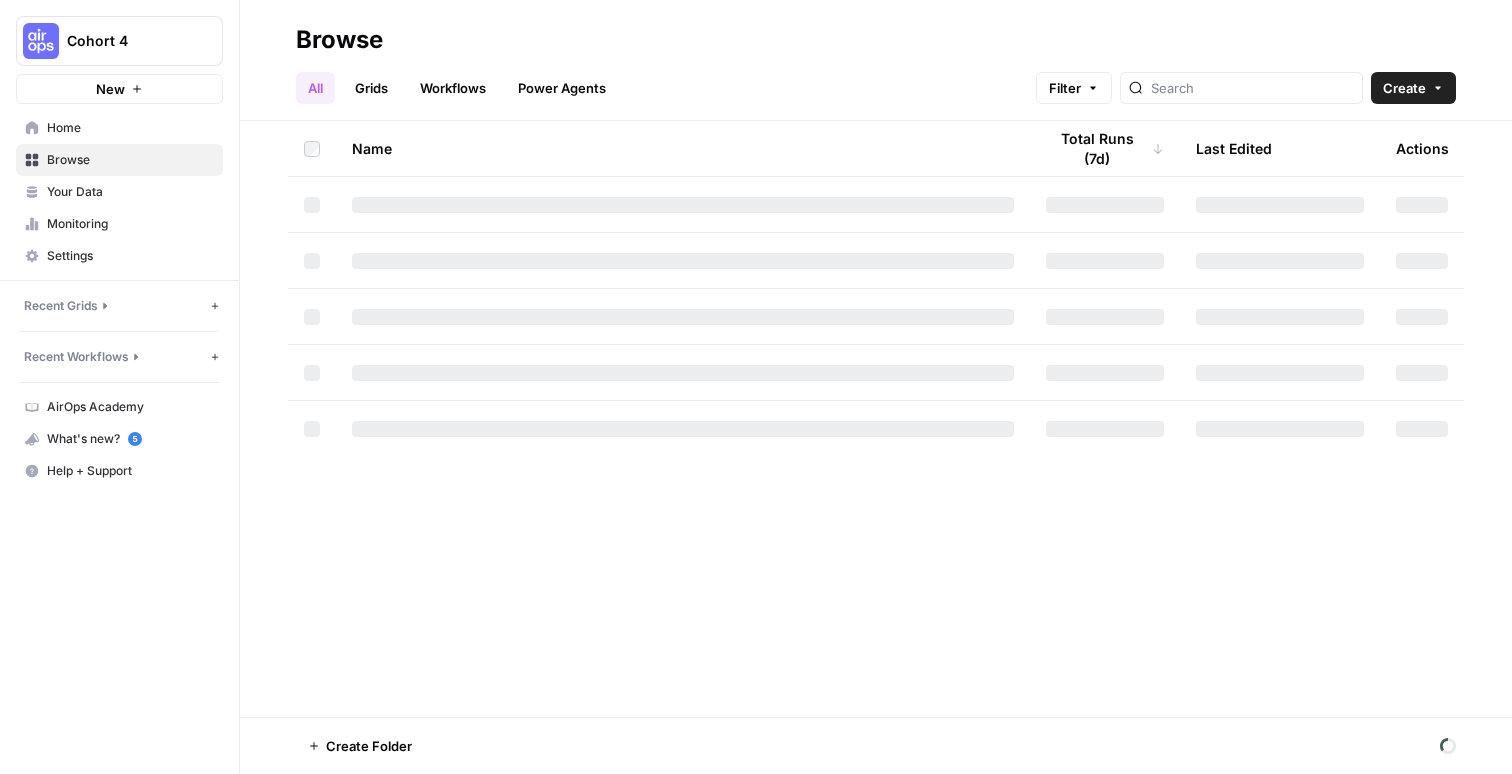 scroll, scrollTop: 0, scrollLeft: 0, axis: both 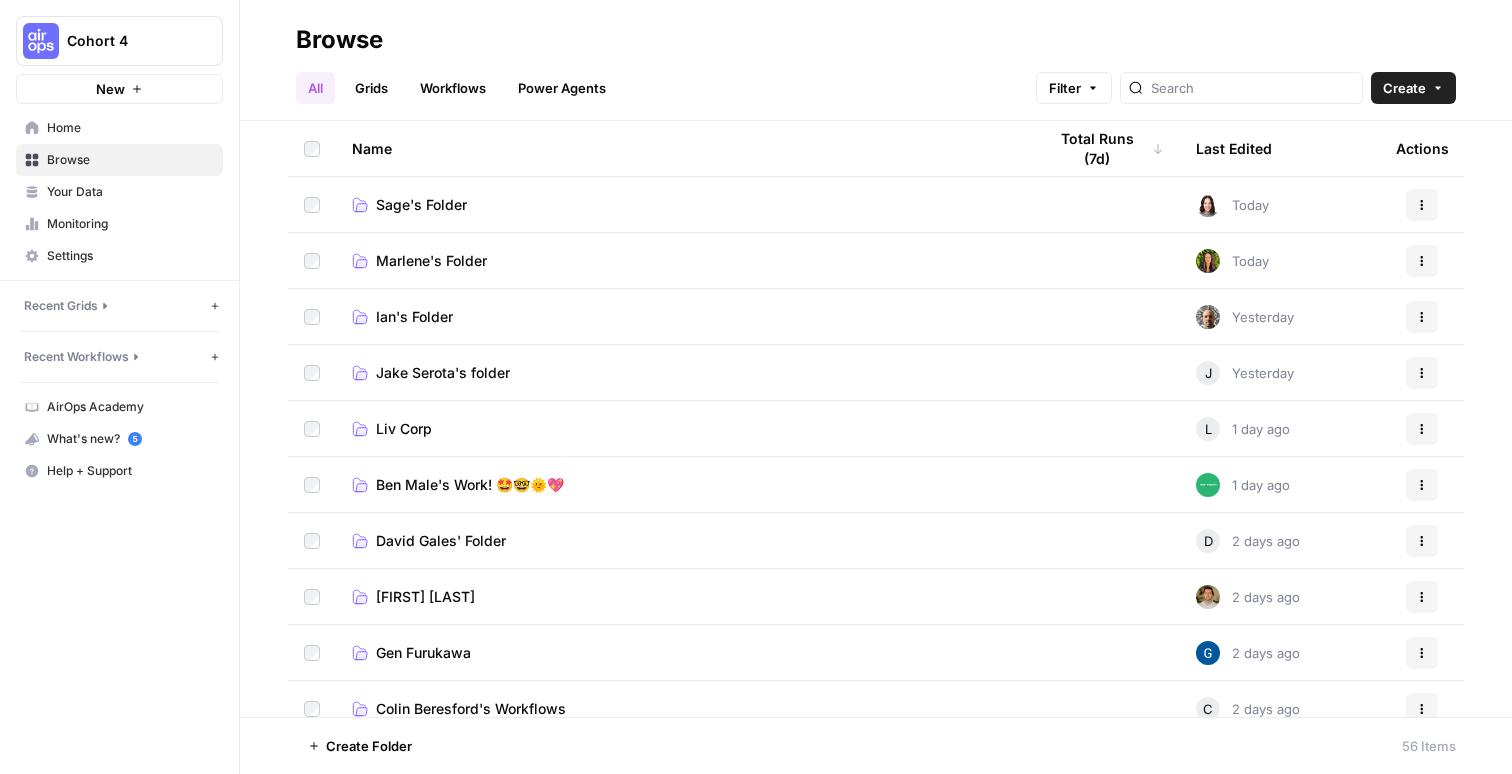 click on "Ben Male's Work! 🤩🤓🌞💖" at bounding box center [470, 485] 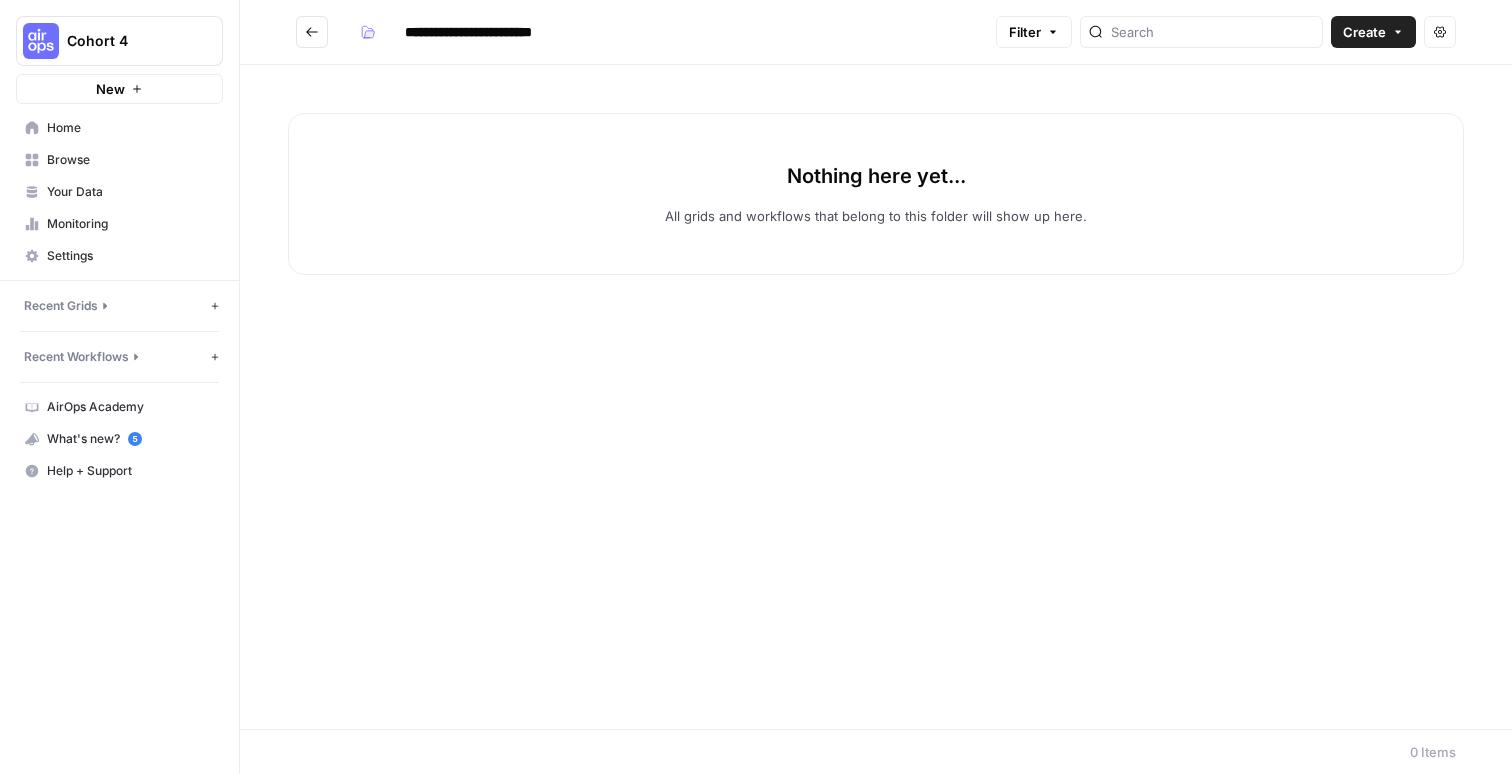 click on "Create" at bounding box center [1364, 32] 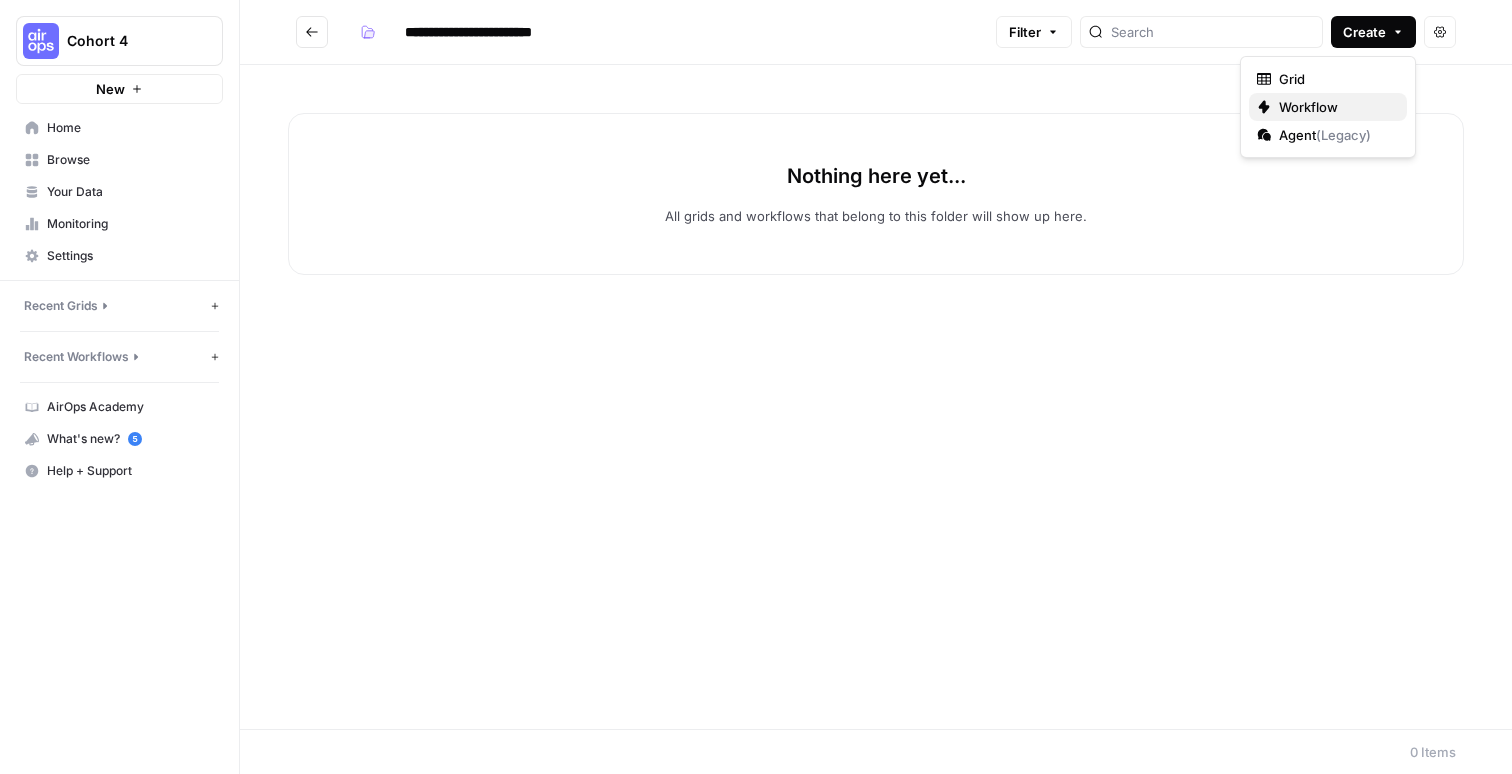 click on "Workflow" at bounding box center (1335, 107) 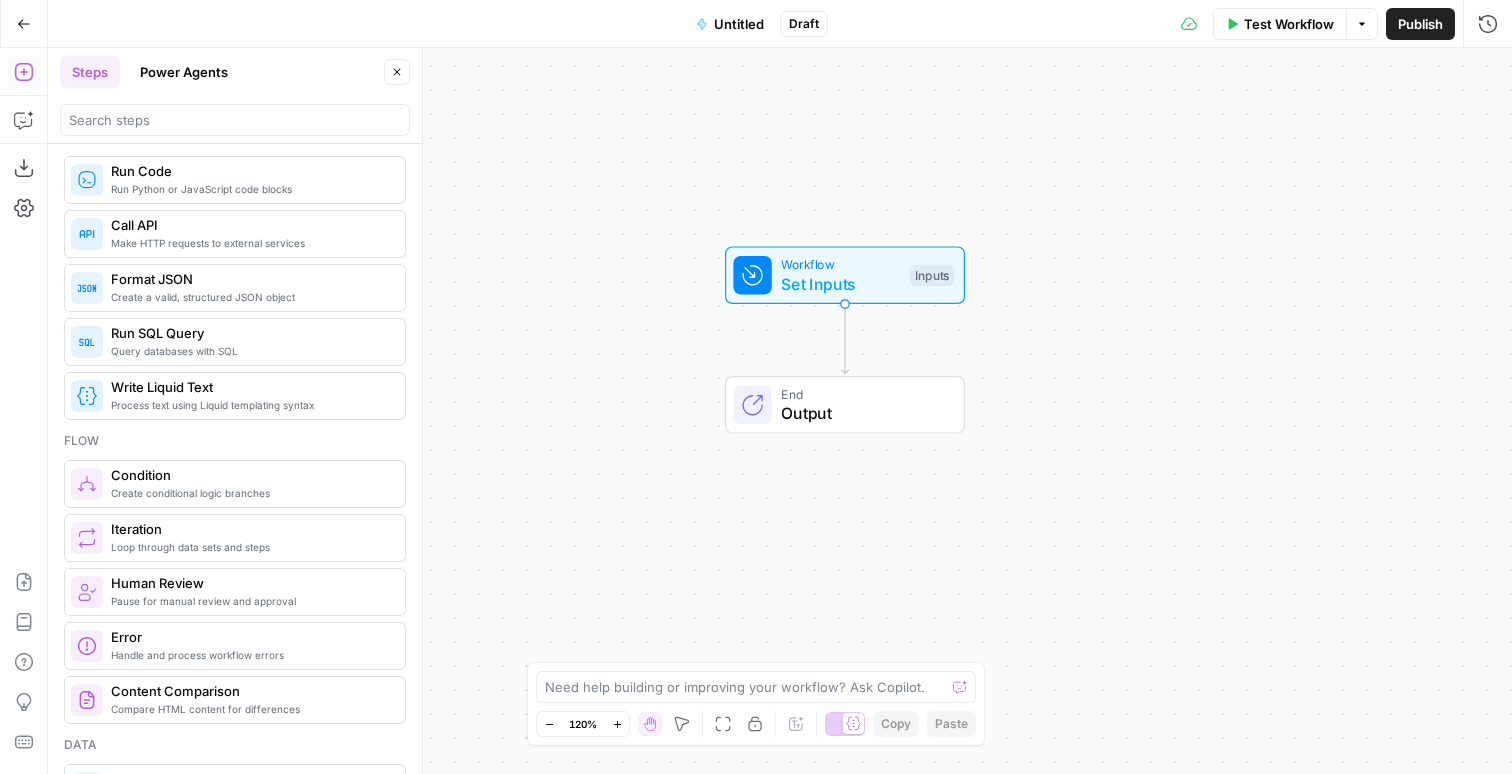 scroll, scrollTop: 0, scrollLeft: 0, axis: both 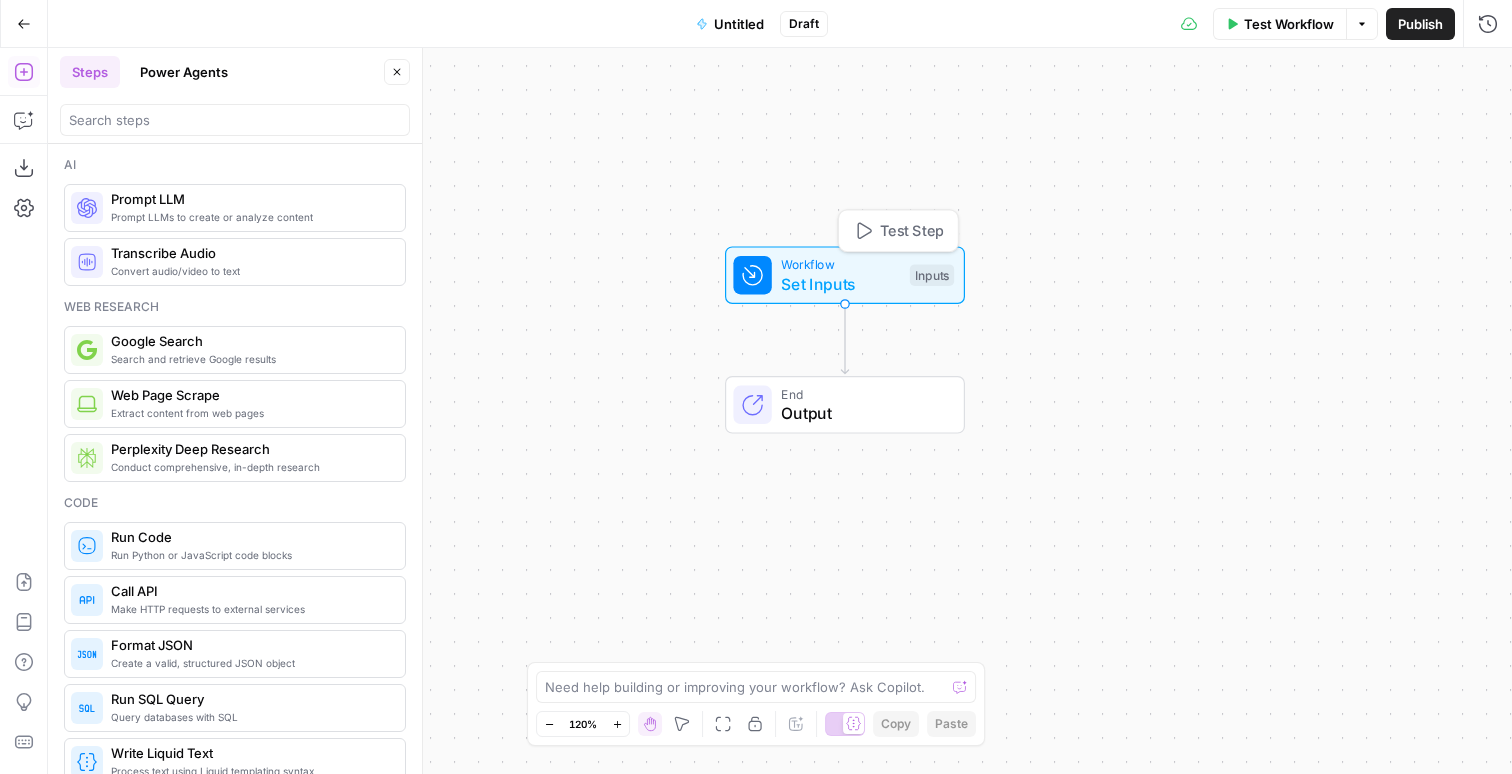 click on "Set Inputs" at bounding box center [840, 284] 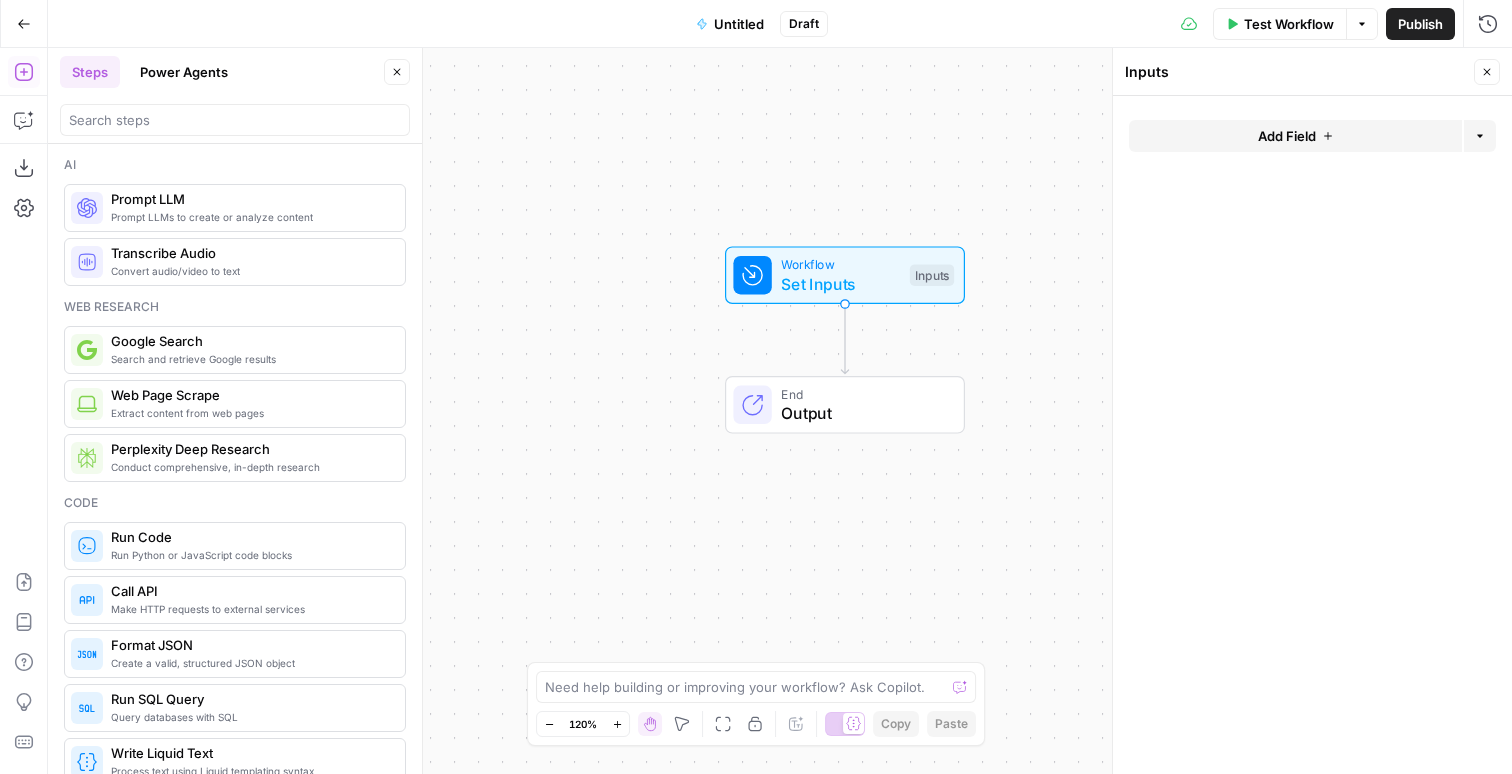 click on "Add Field Options" at bounding box center [1312, 144] 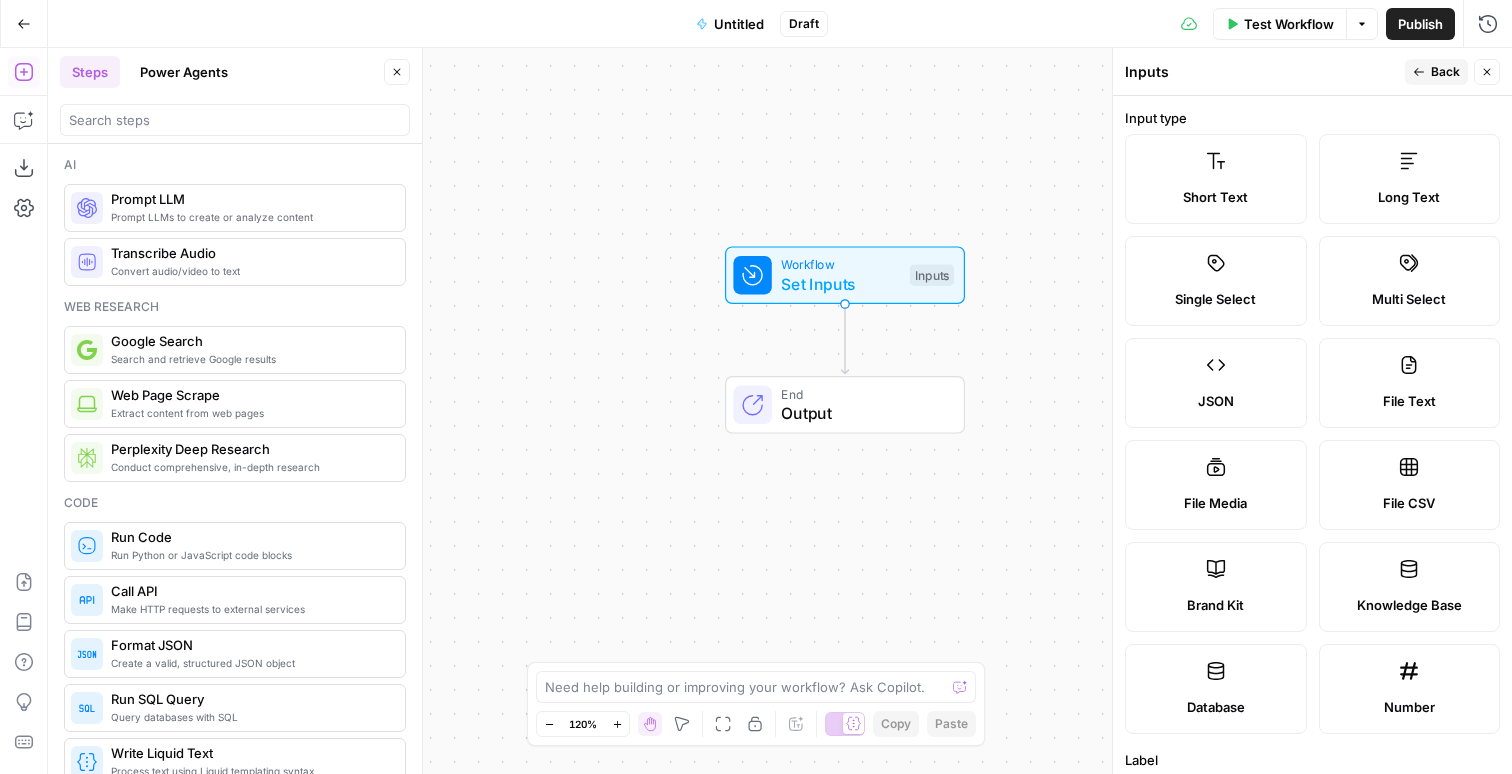 click on "Workflow Set Inputs Inputs End Output" at bounding box center (780, 411) 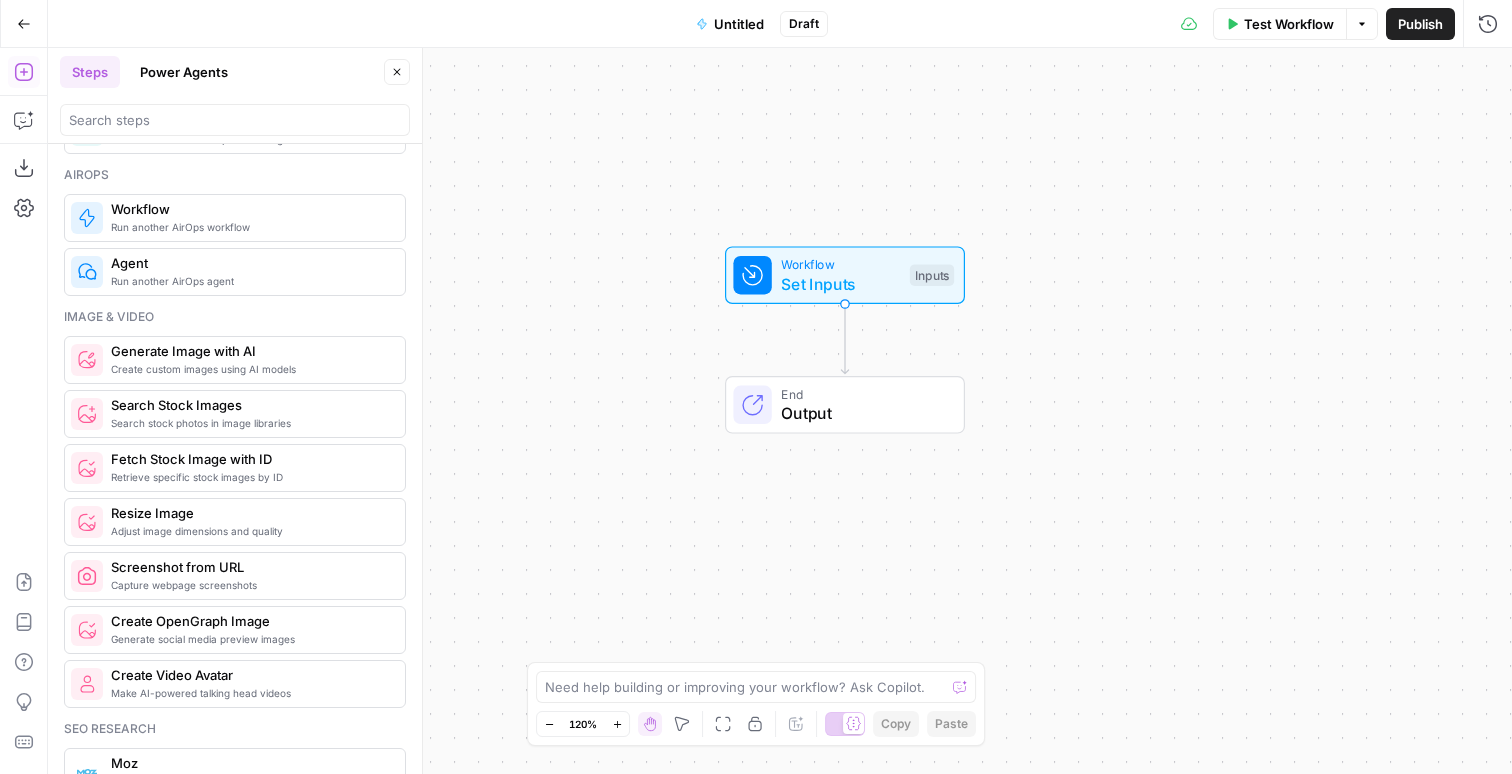 scroll, scrollTop: 1242, scrollLeft: 0, axis: vertical 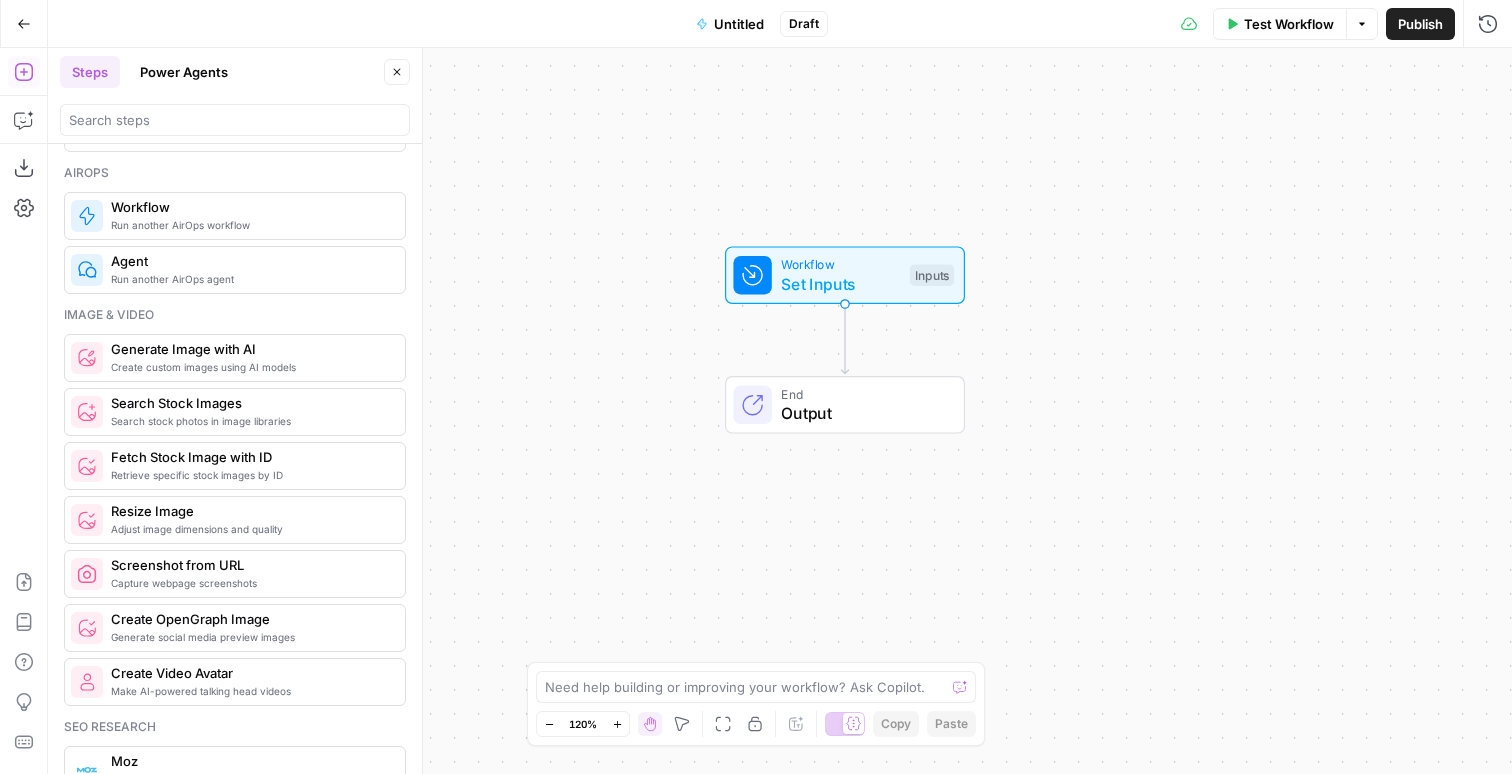 click on "Run another AirOps workflow" at bounding box center [250, 225] 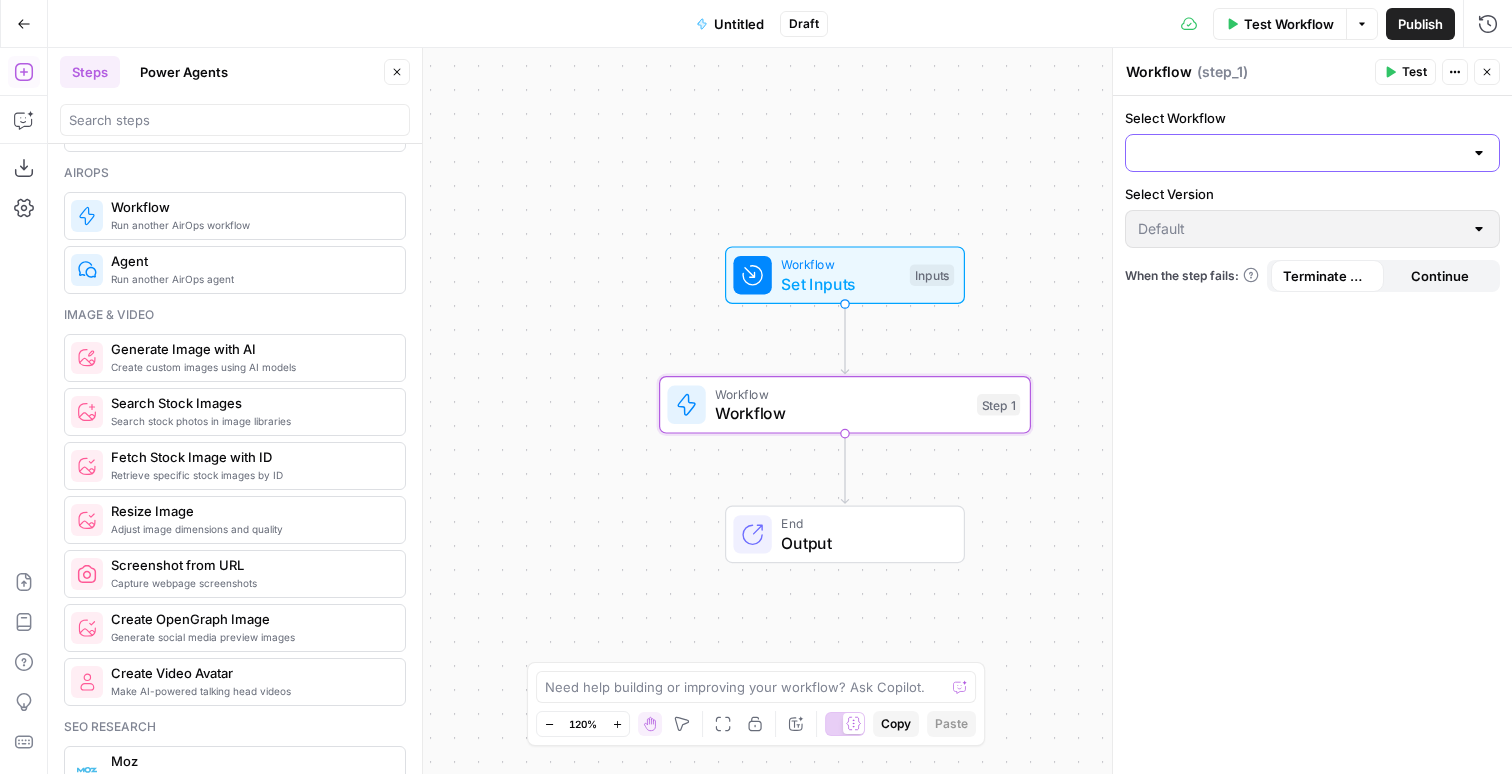 click on "Select Workflow" at bounding box center (1300, 153) 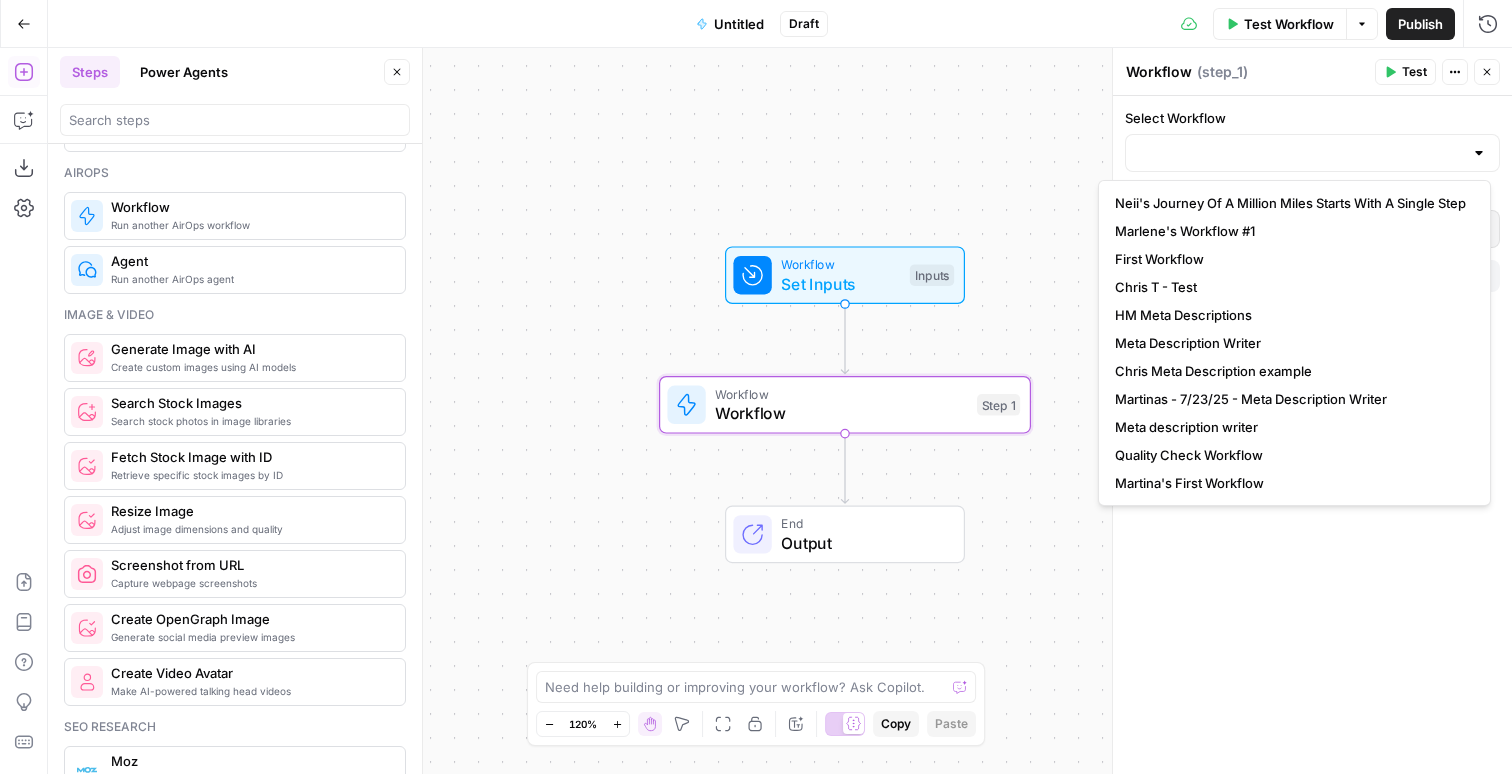 click on "Select Workflow Select Version Default When the step fails: Terminate Workflow Continue" at bounding box center (1312, 435) 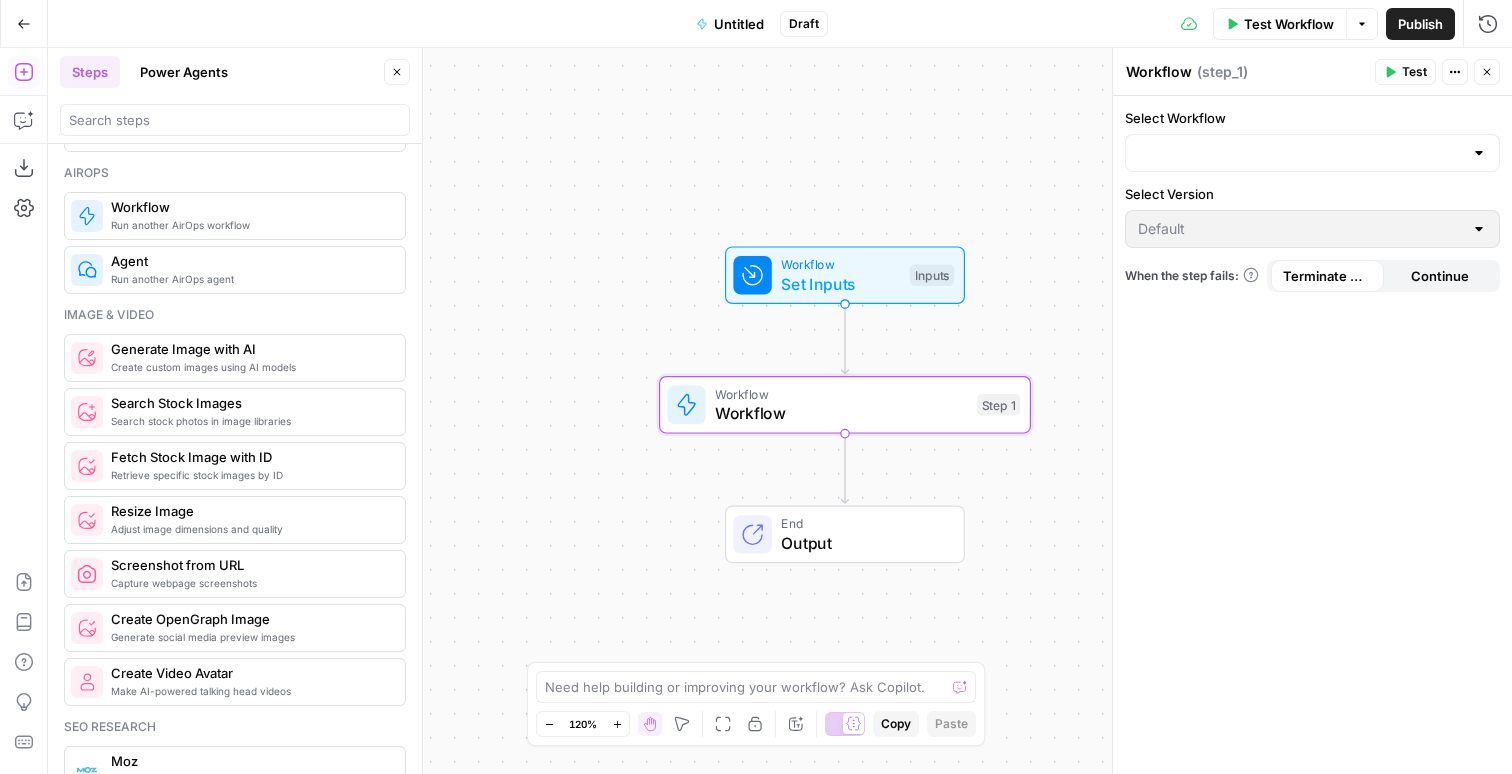 click on "Run another AirOps agent" at bounding box center [250, 279] 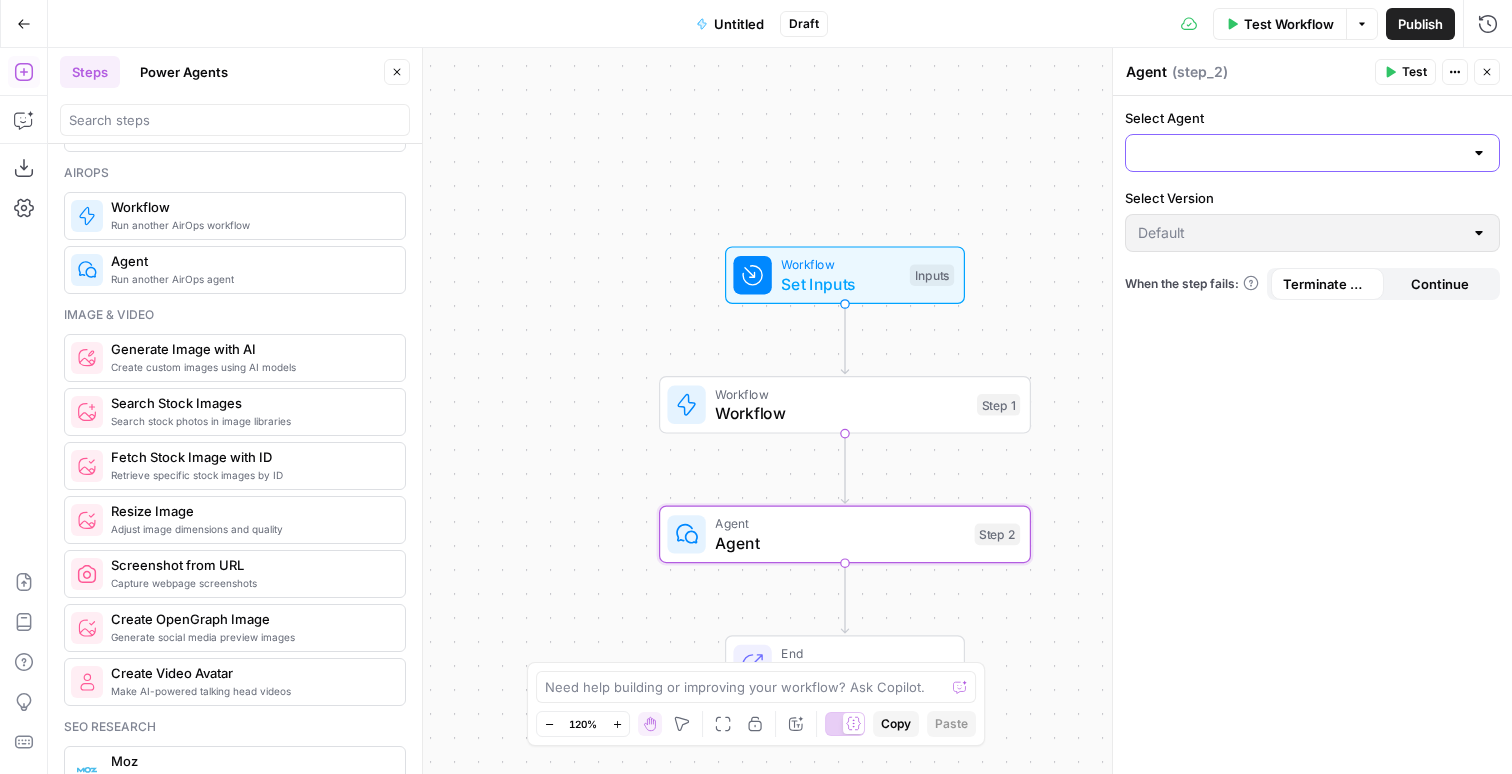 click on "Select Agent" at bounding box center [1300, 153] 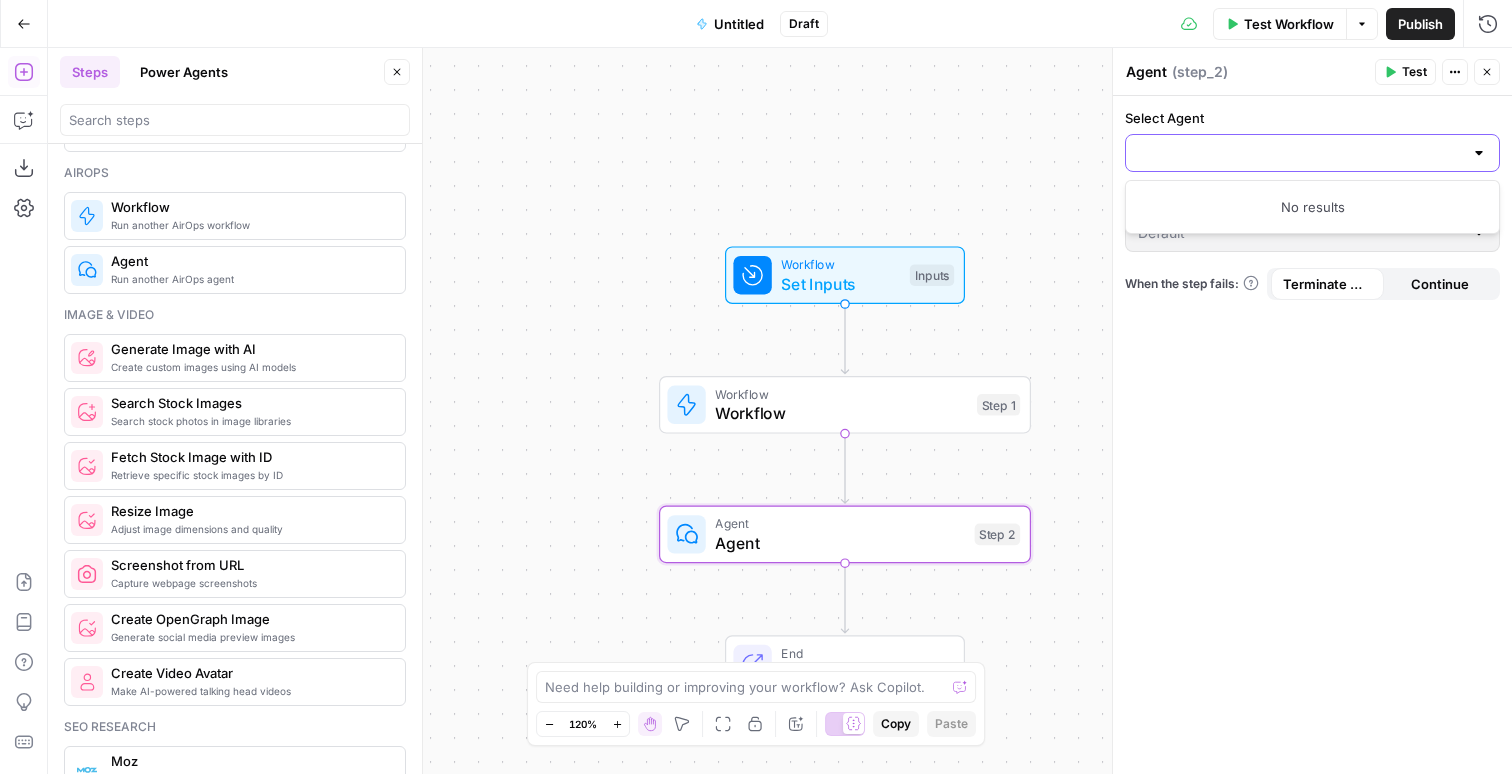 click on "Select Agent" at bounding box center (1300, 153) 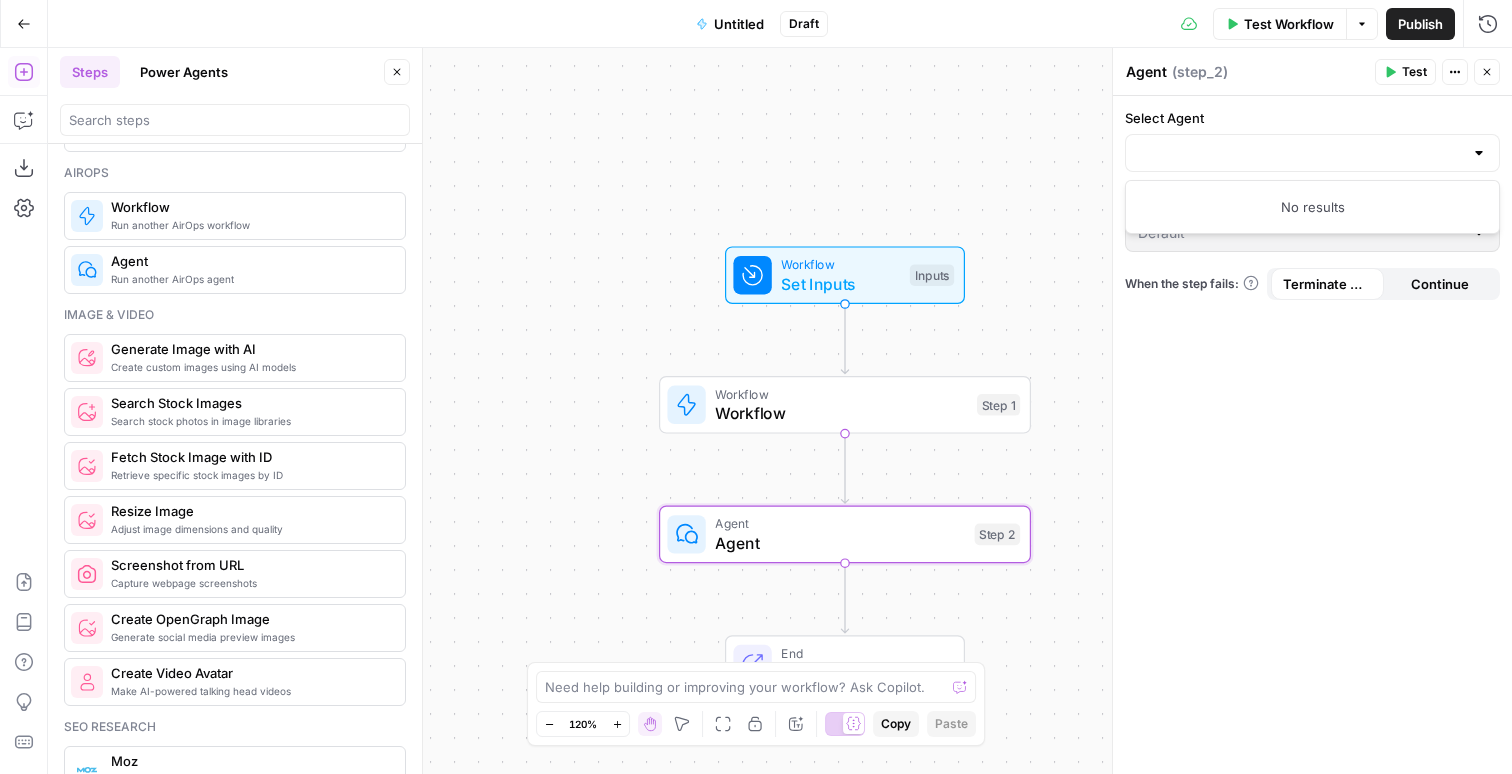 click on "Select Agent Select Version Default When the step fails: Terminate Workflow Continue" at bounding box center (1312, 435) 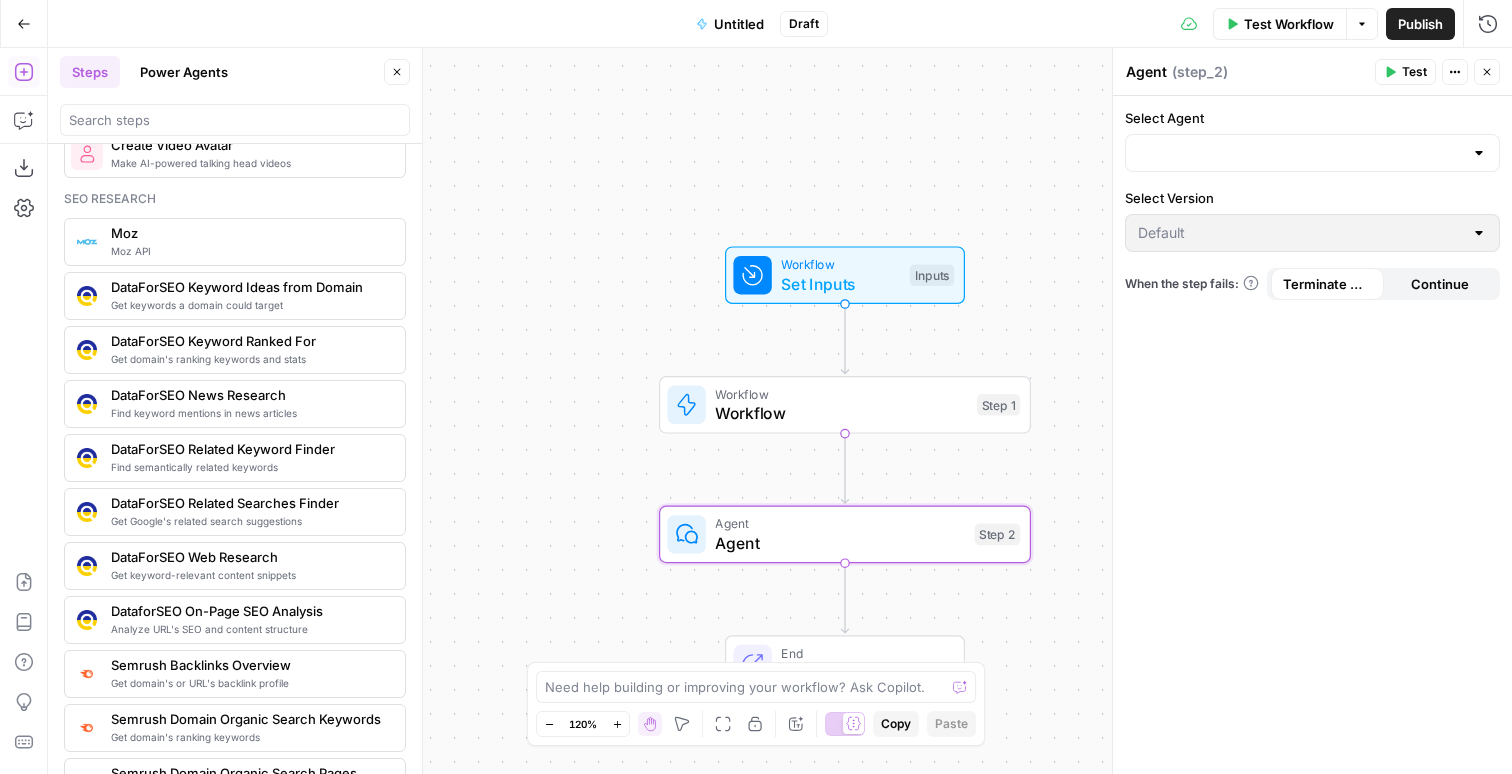 scroll, scrollTop: 1772, scrollLeft: 0, axis: vertical 